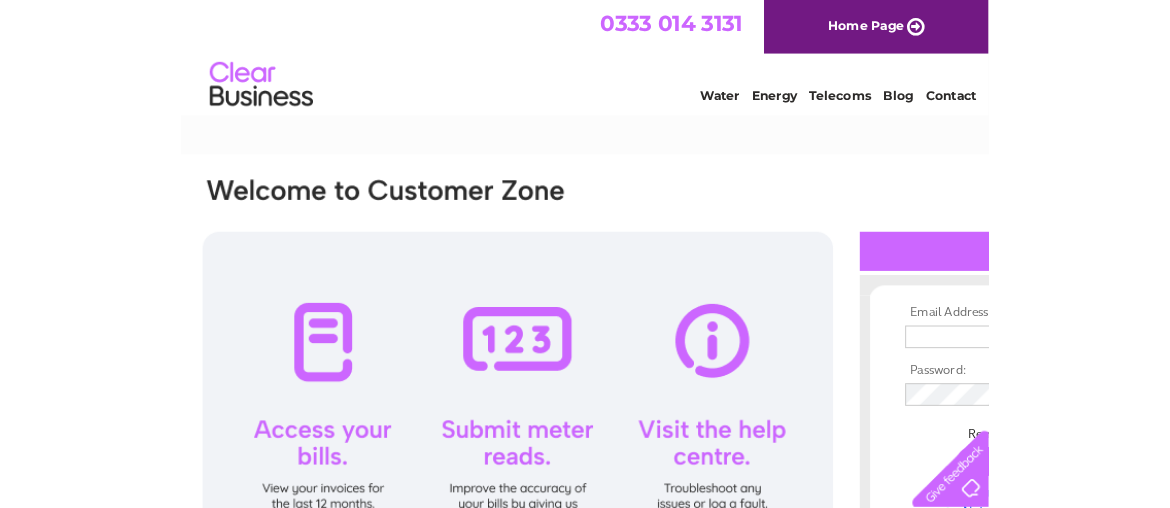 scroll, scrollTop: 0, scrollLeft: 0, axis: both 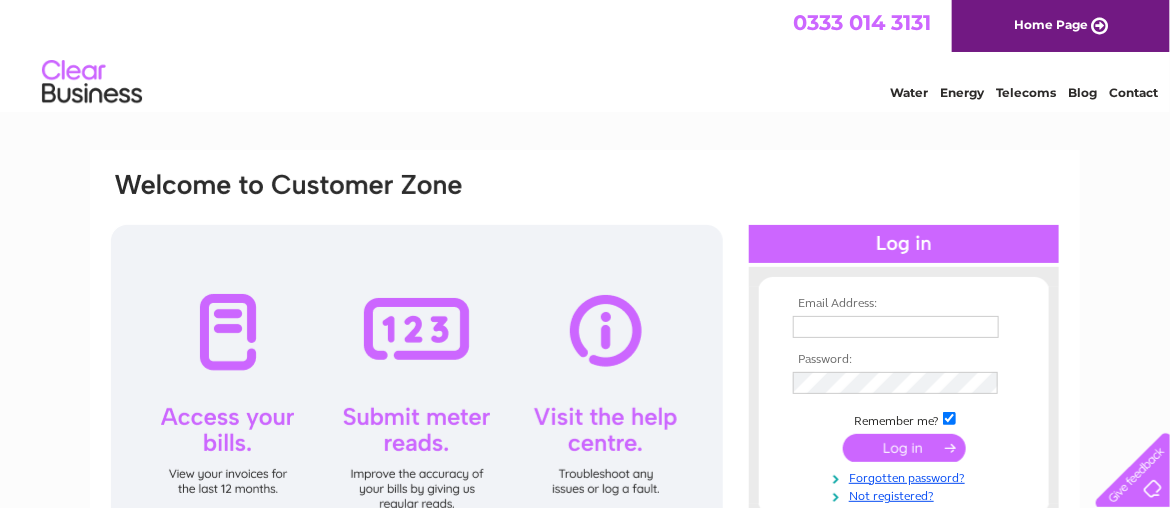 type on "[USERNAME]@[DOMAIN]" 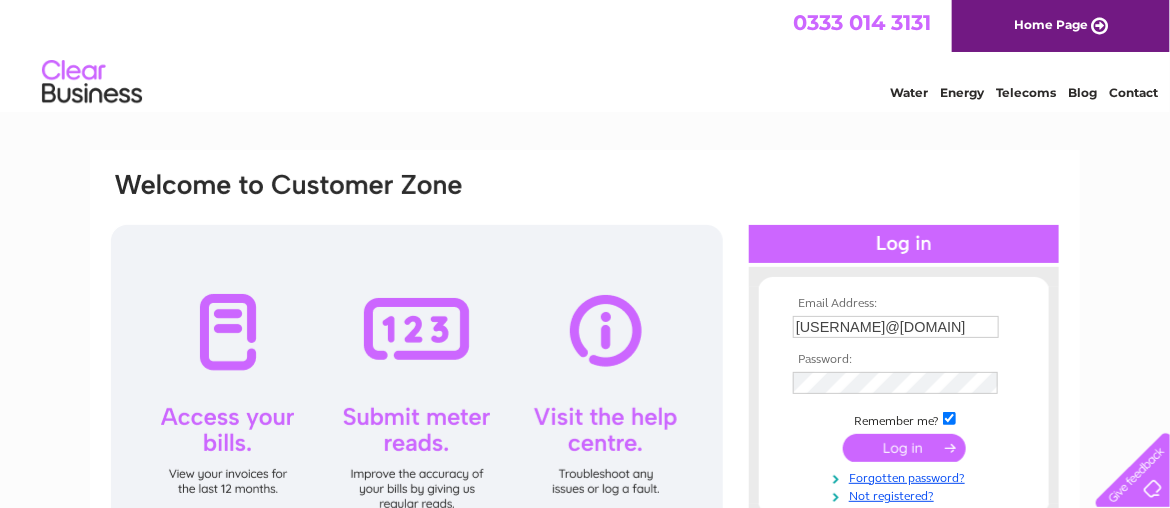 click at bounding box center [904, 448] 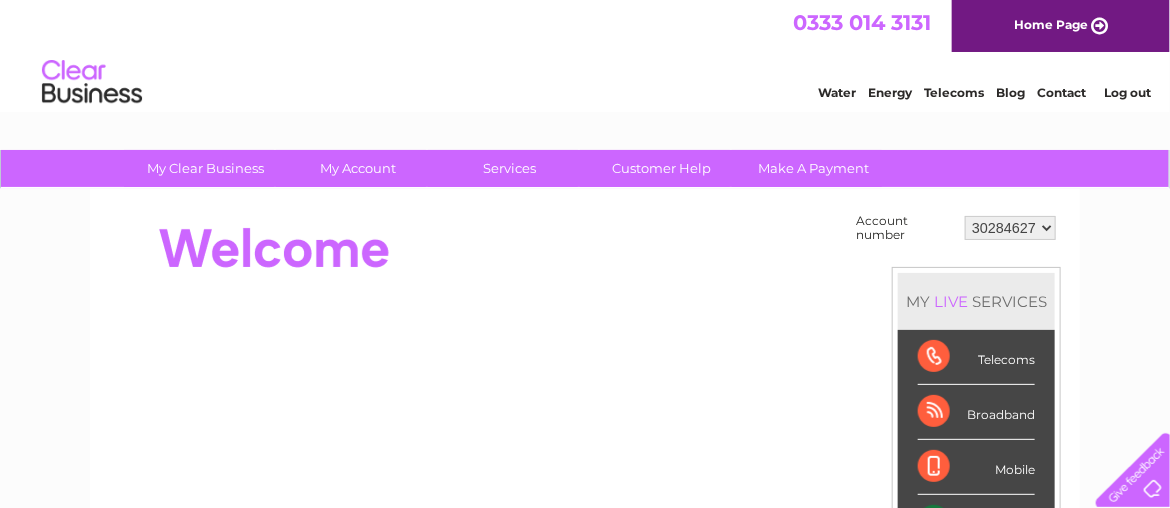 scroll, scrollTop: 0, scrollLeft: 0, axis: both 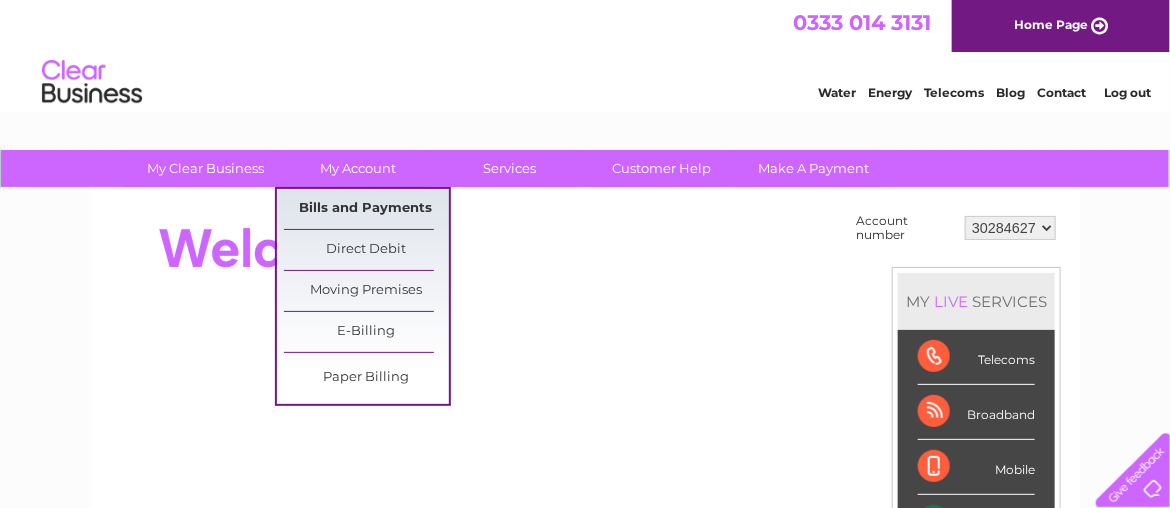 click on "Bills and Payments" at bounding box center [366, 209] 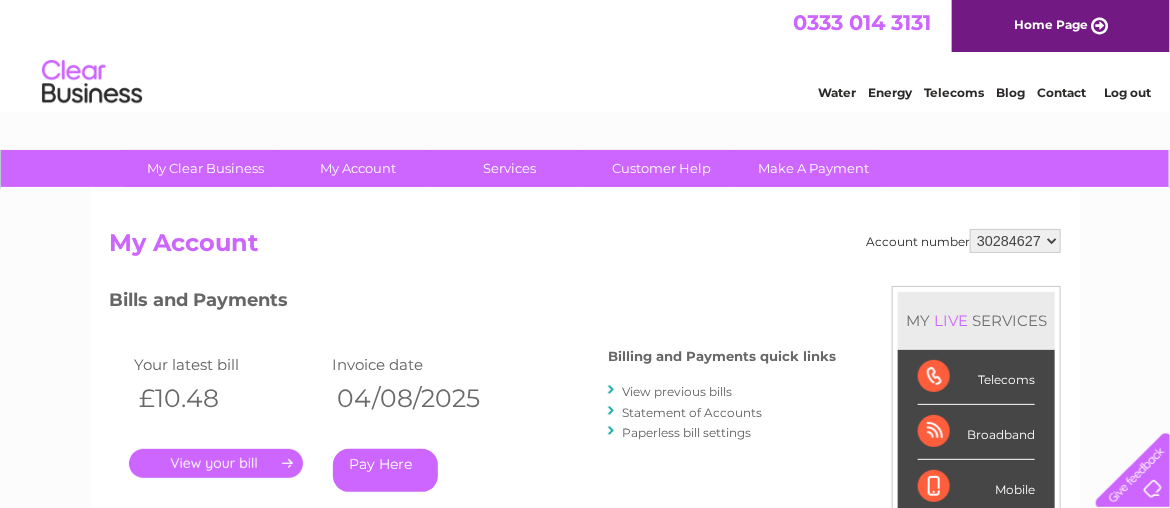 scroll, scrollTop: 0, scrollLeft: 0, axis: both 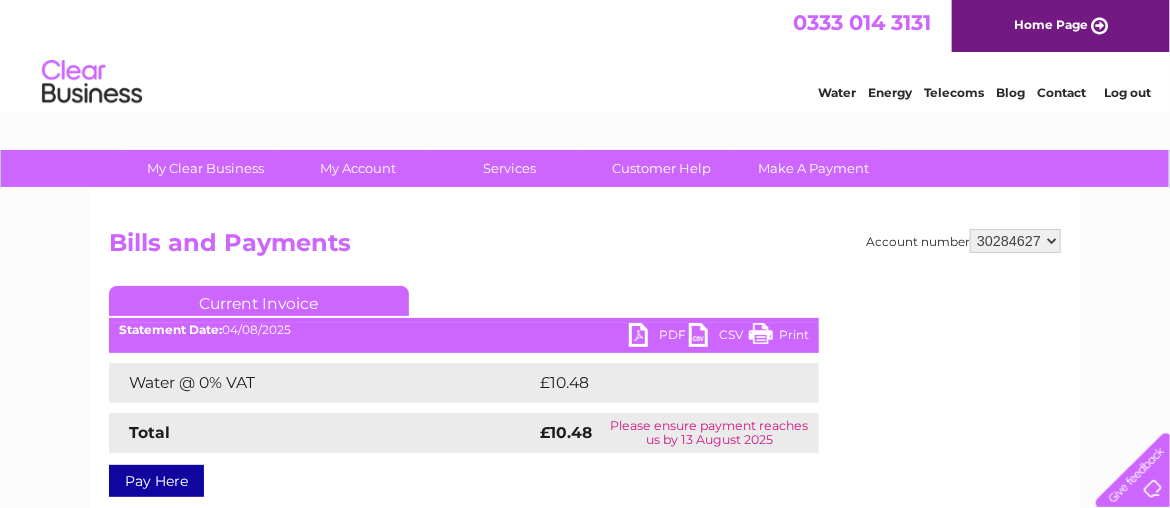 click on "PDF" at bounding box center [659, 337] 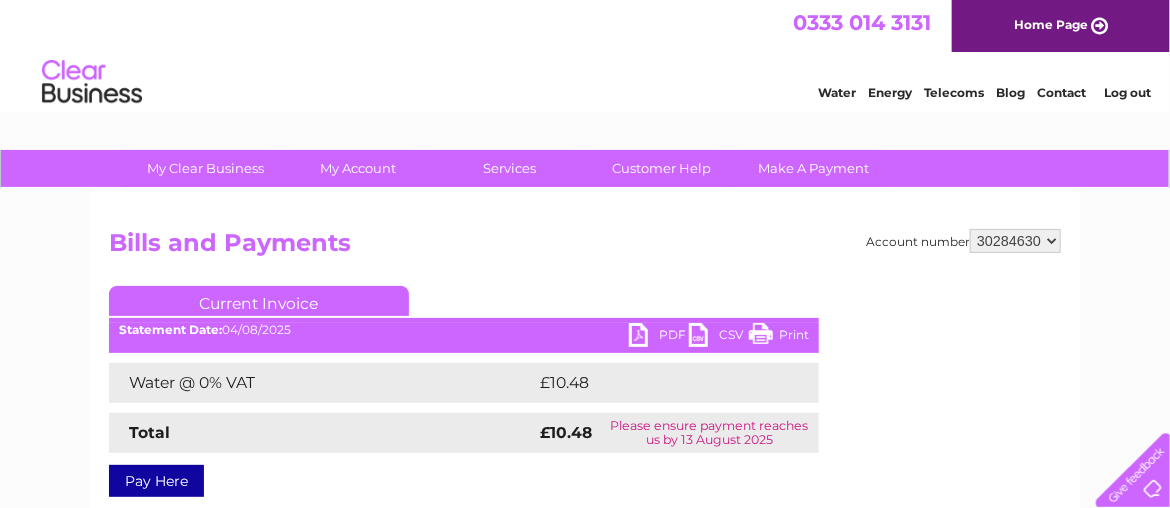 click on "30284627
30284630" at bounding box center [1015, 241] 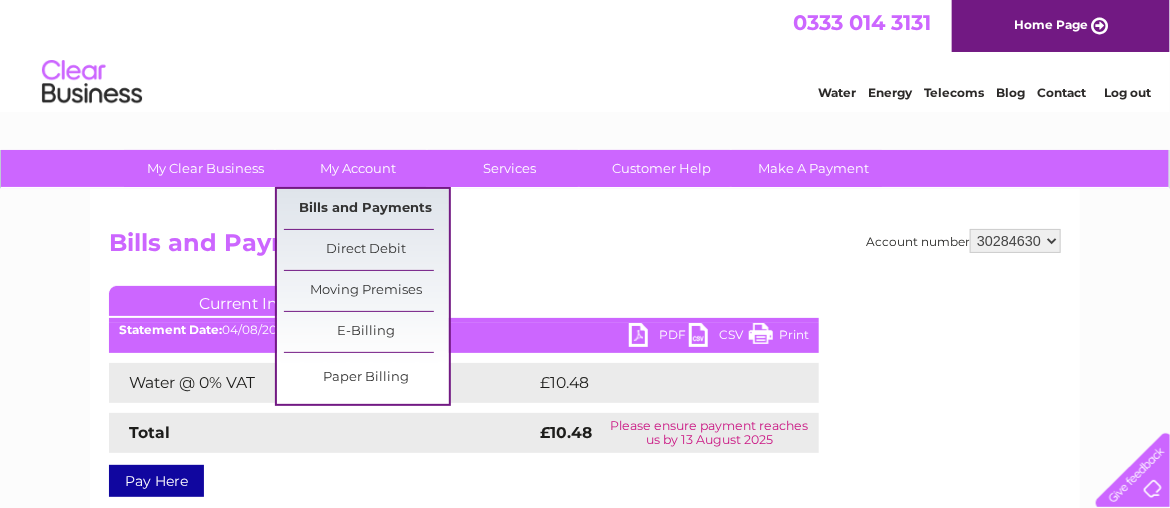 click on "Bills and Payments" at bounding box center (366, 209) 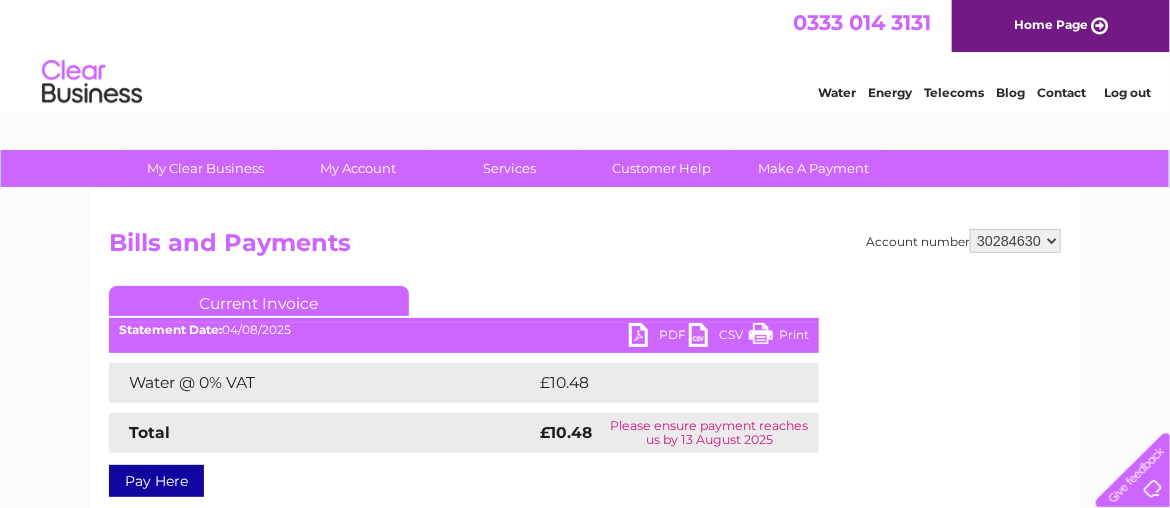 click on "PDF" at bounding box center [659, 337] 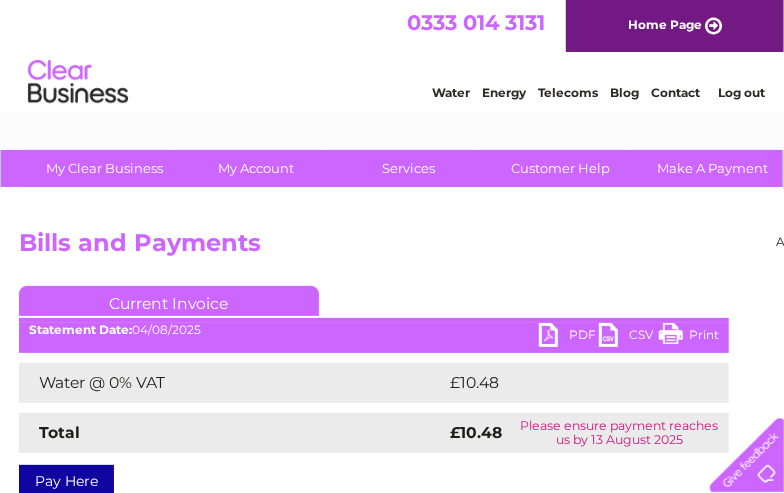 click on "Print" at bounding box center [689, 337] 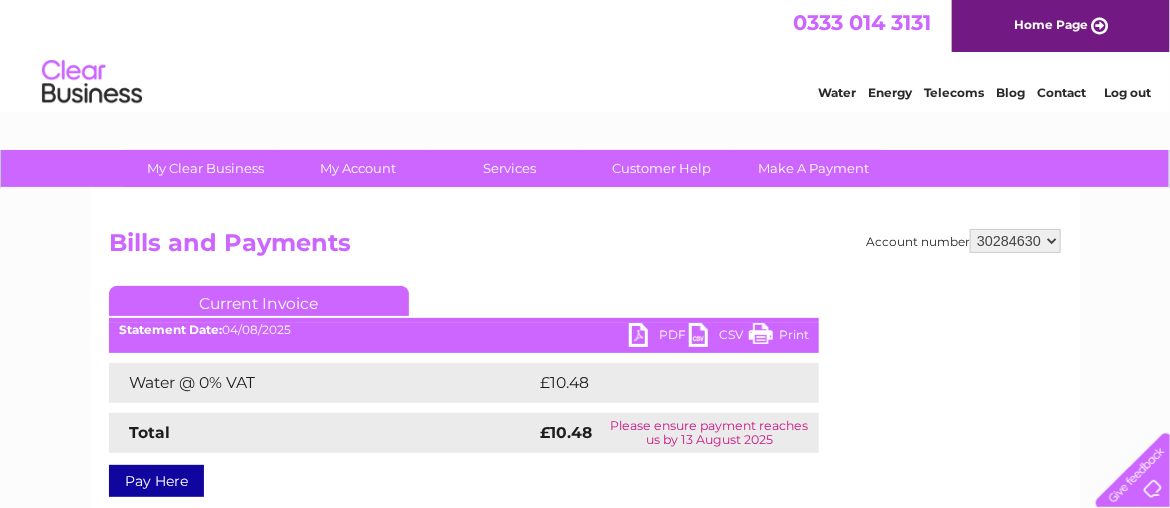 click on "PDF" at bounding box center [659, 337] 